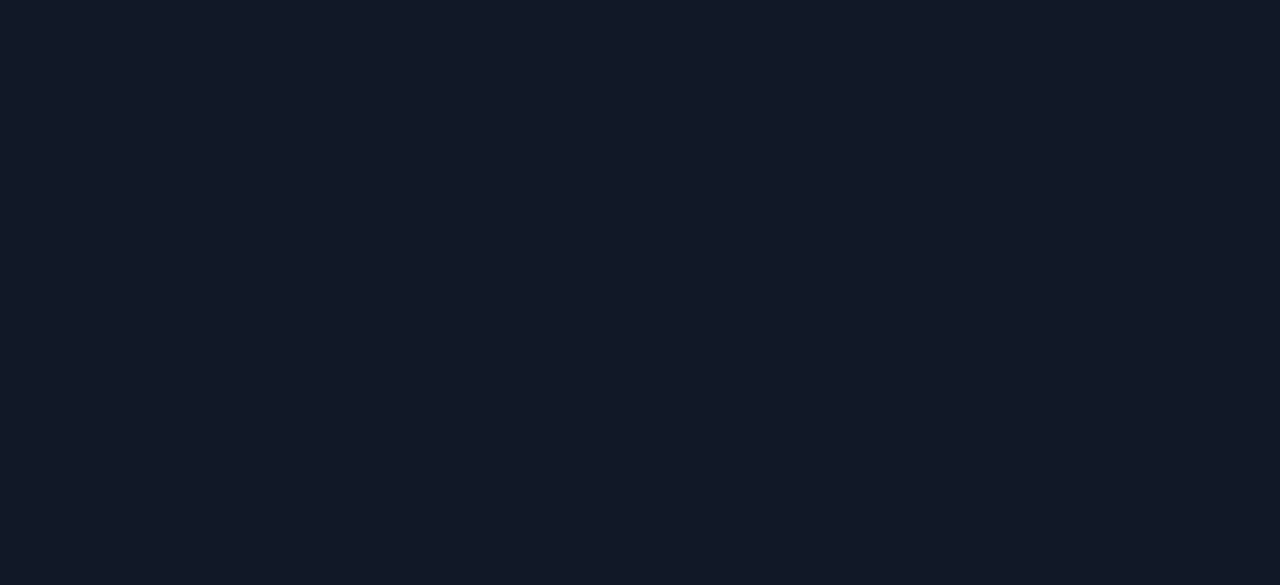 scroll, scrollTop: 0, scrollLeft: 0, axis: both 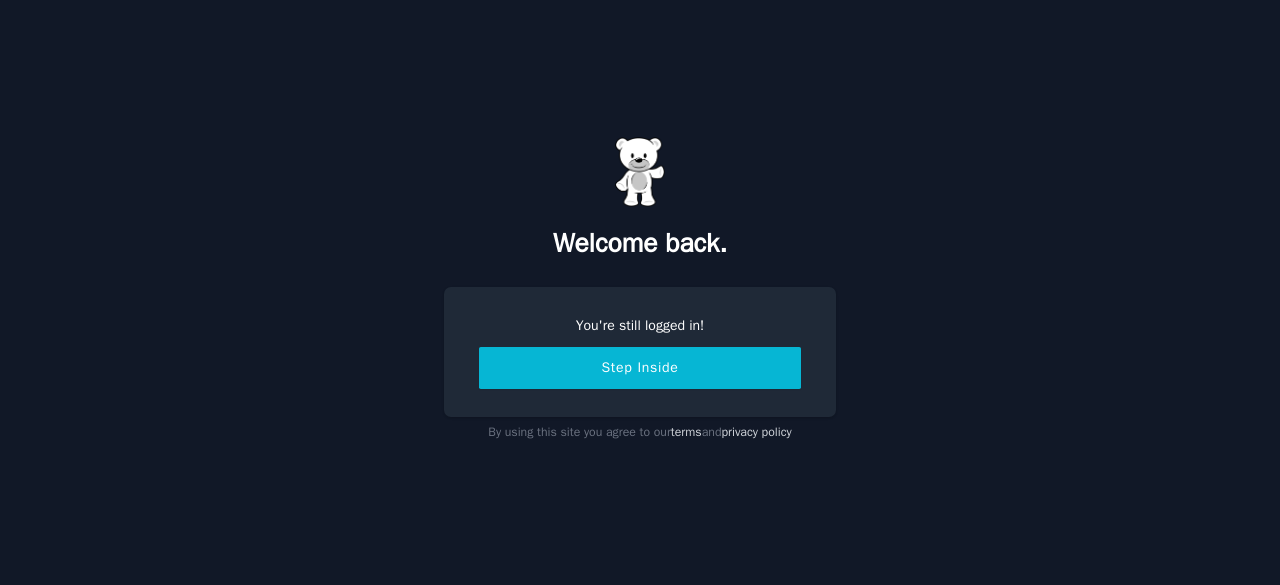 click on "Step Inside" at bounding box center (640, 368) 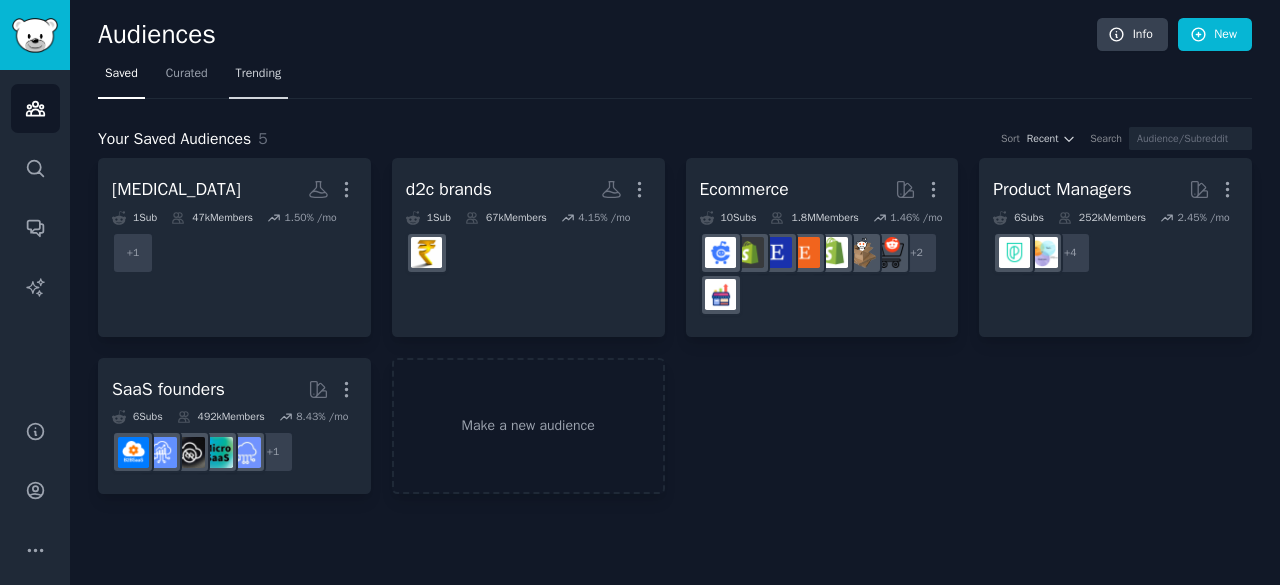 click on "Trending" at bounding box center (259, 74) 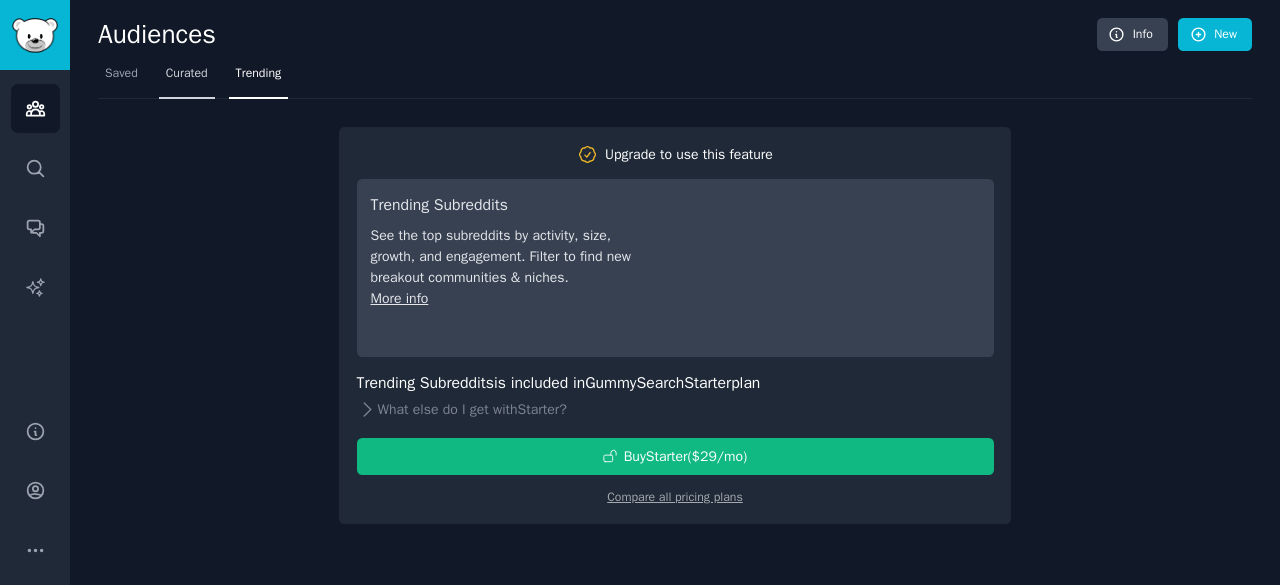 click on "Curated" at bounding box center (187, 74) 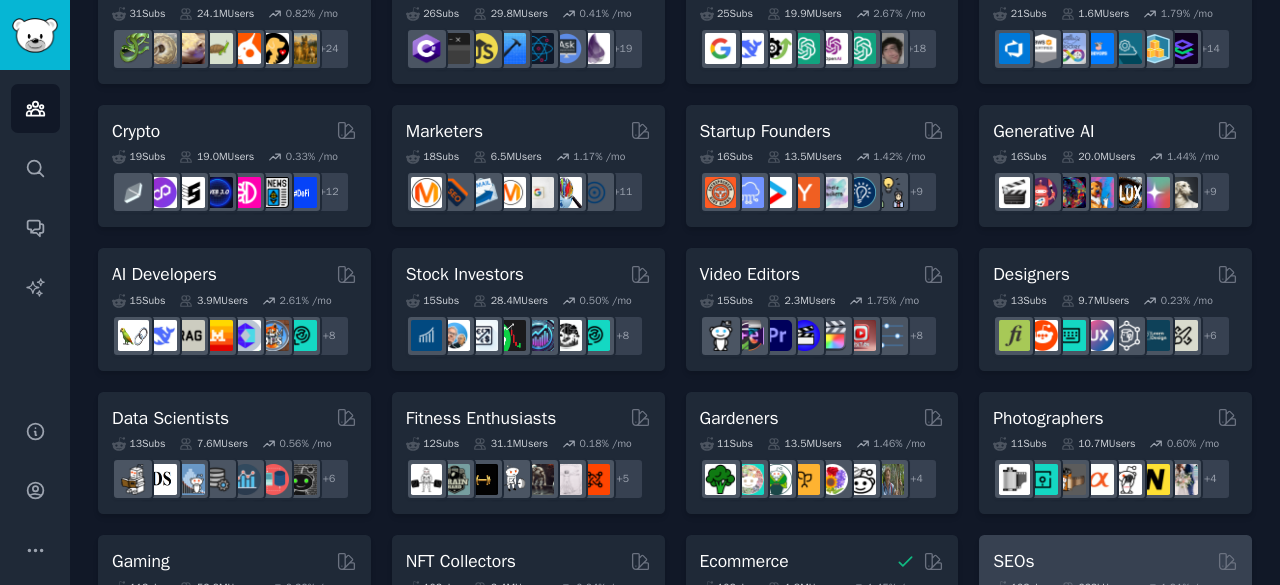 scroll, scrollTop: 0, scrollLeft: 0, axis: both 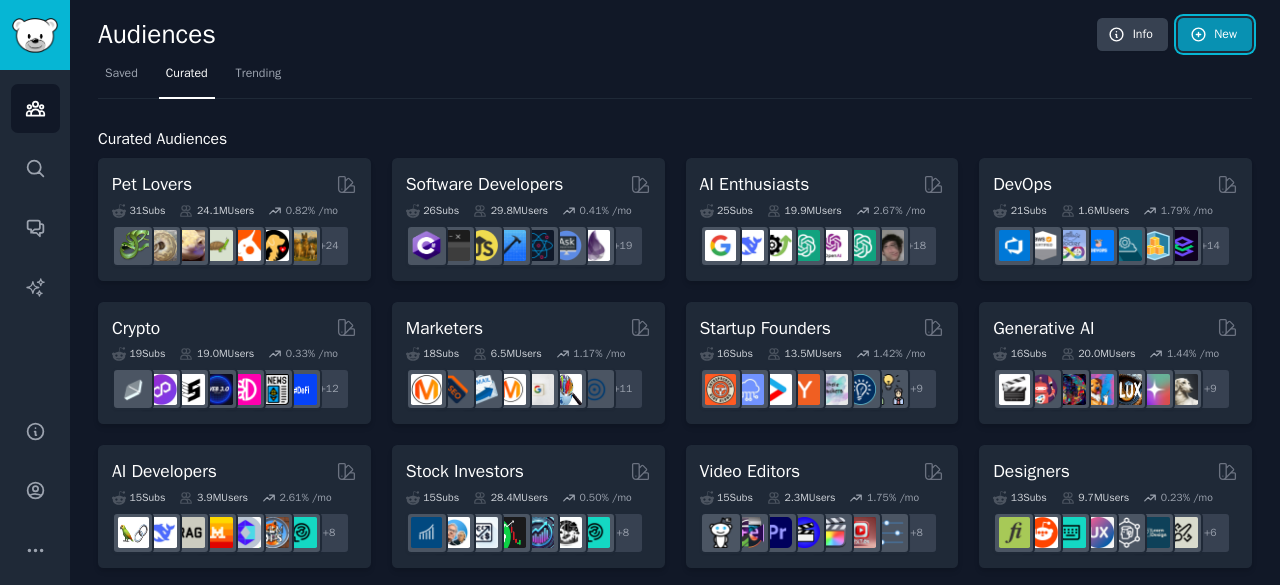 click on "New" at bounding box center (1215, 35) 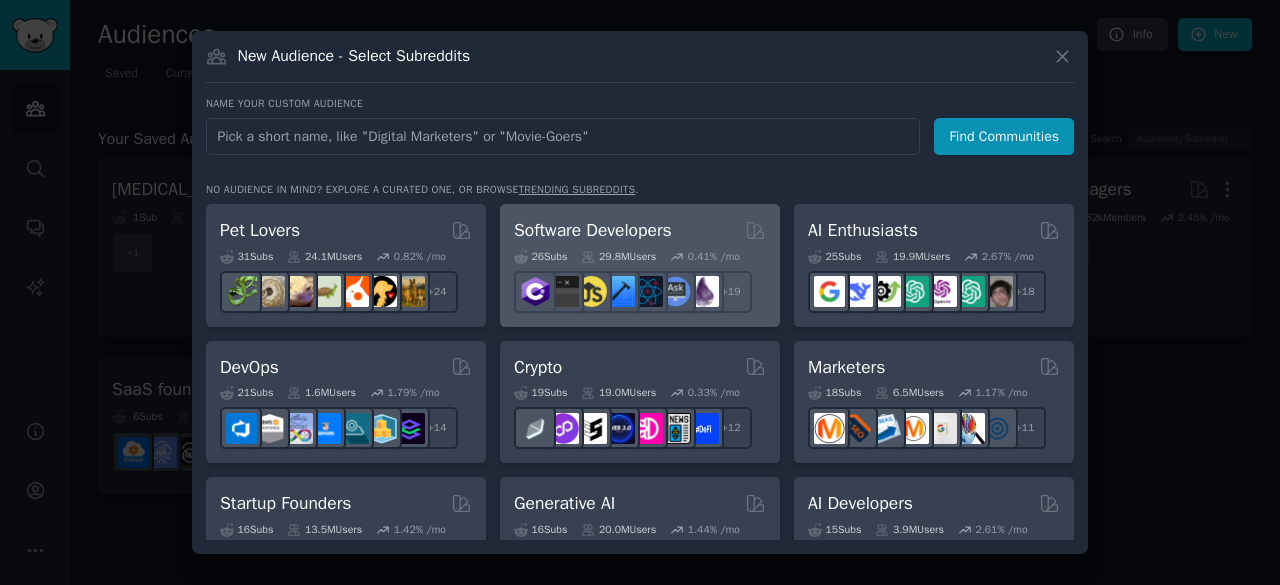 type on "a" 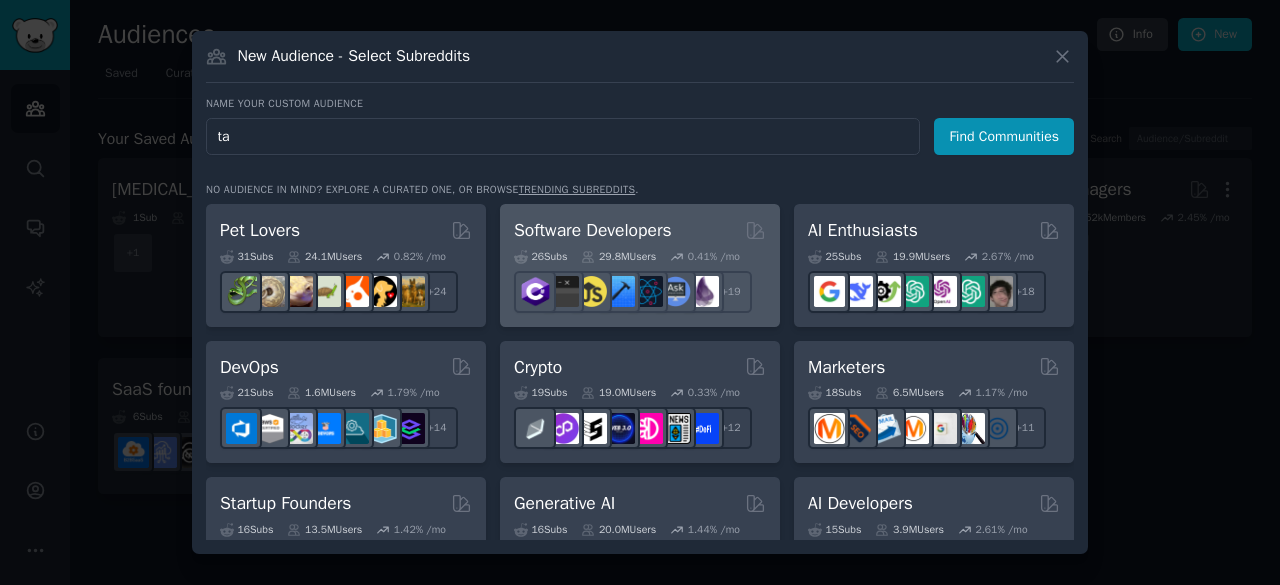 type on "t" 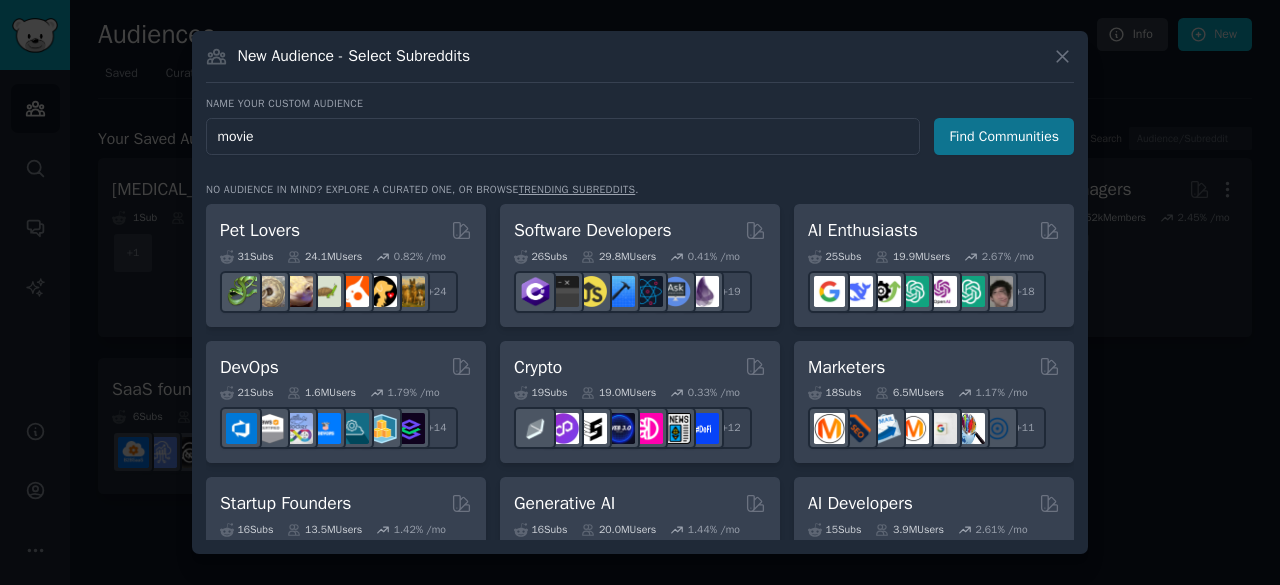 type on "movie" 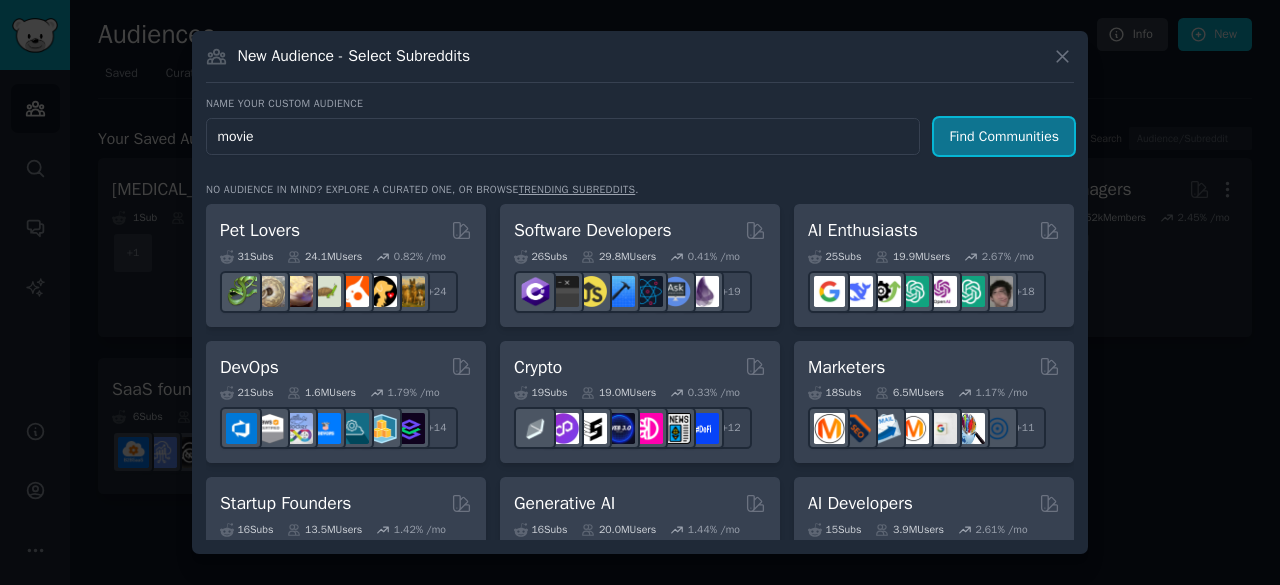 click on "Find Communities" at bounding box center (1004, 136) 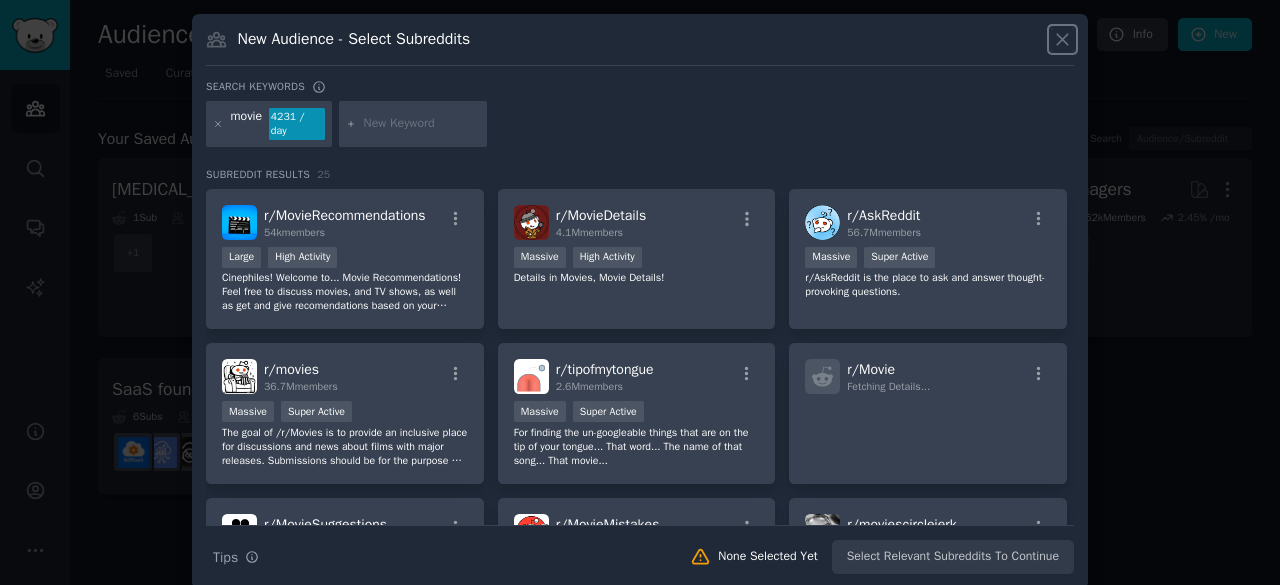 click 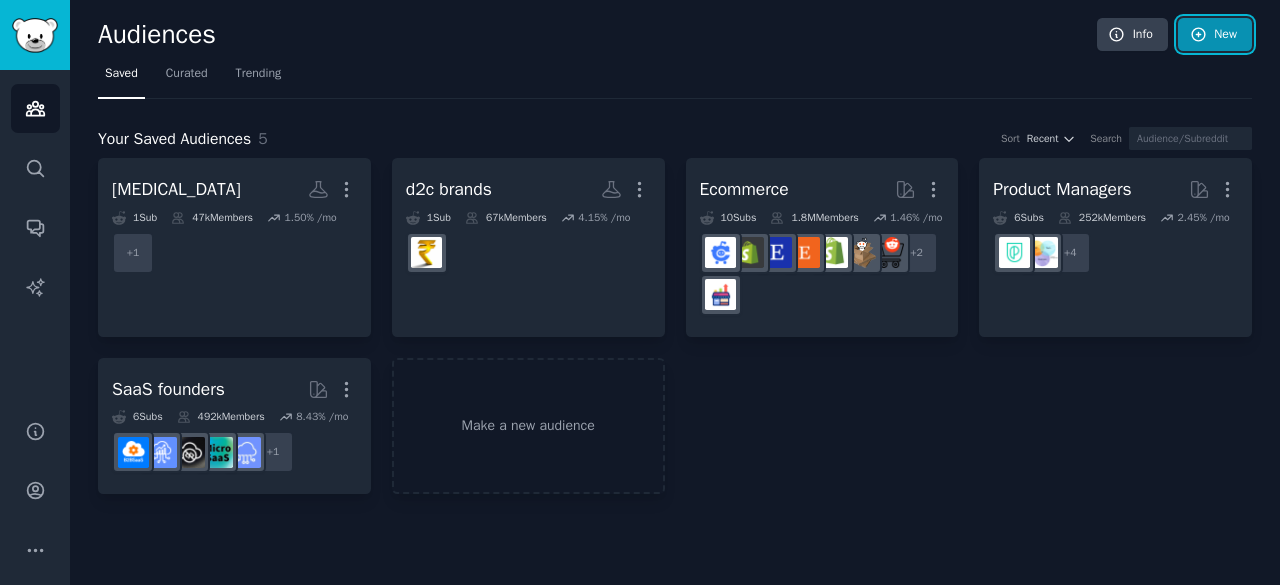 click on "New" at bounding box center [1215, 35] 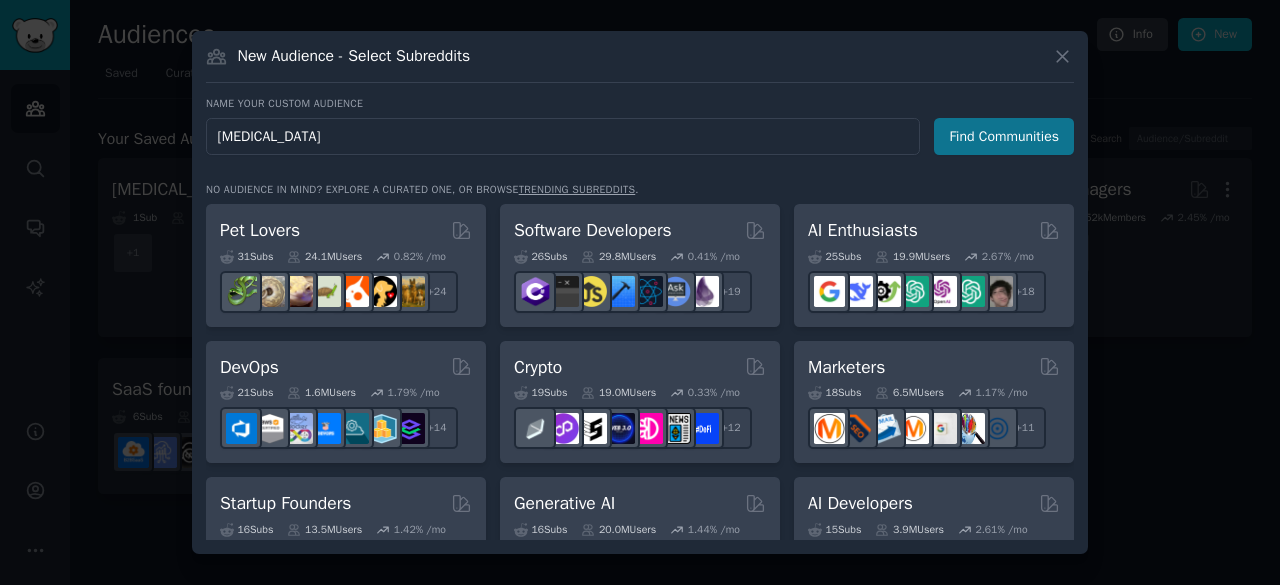 type on "[MEDICAL_DATA]" 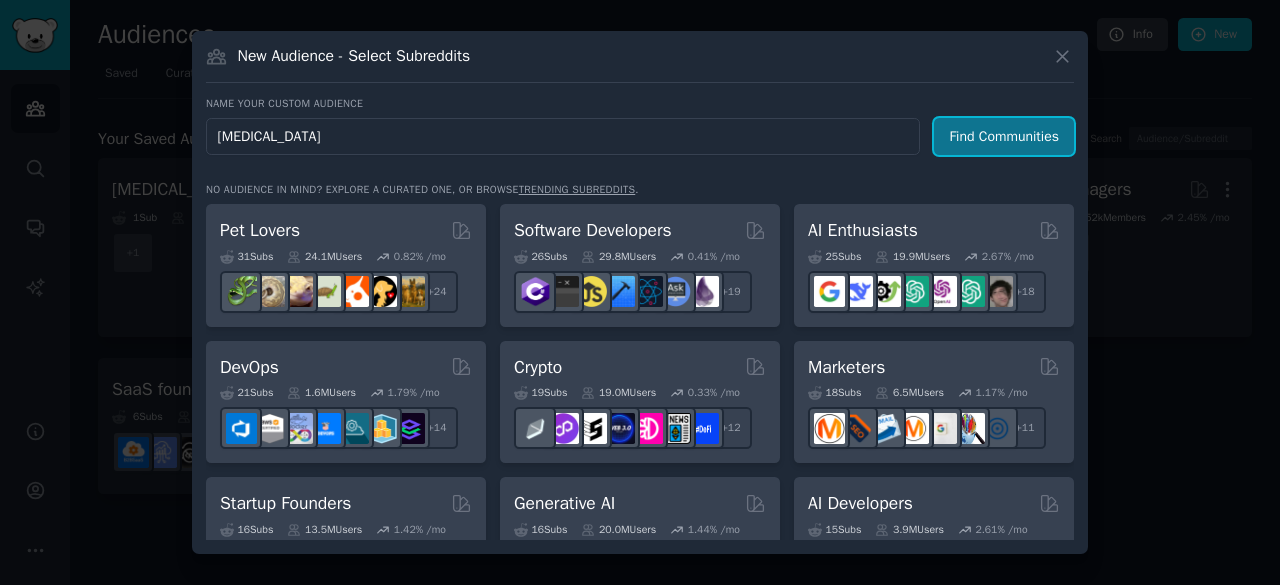click on "Find Communities" at bounding box center (1004, 136) 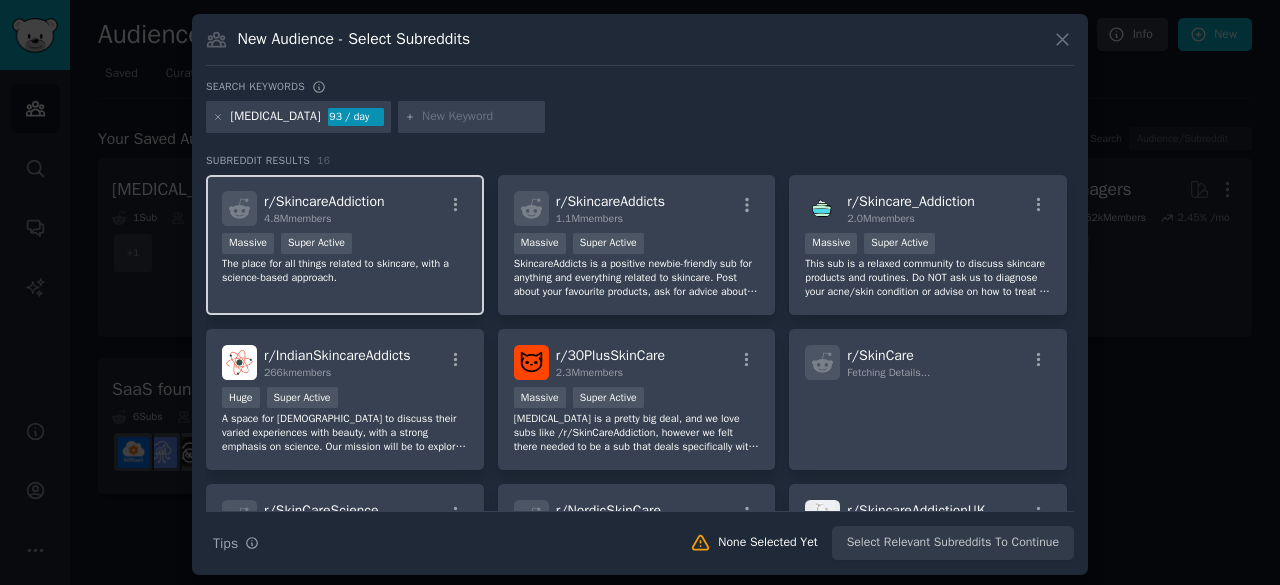 click on "r/ SkincareAddiction" at bounding box center (324, 201) 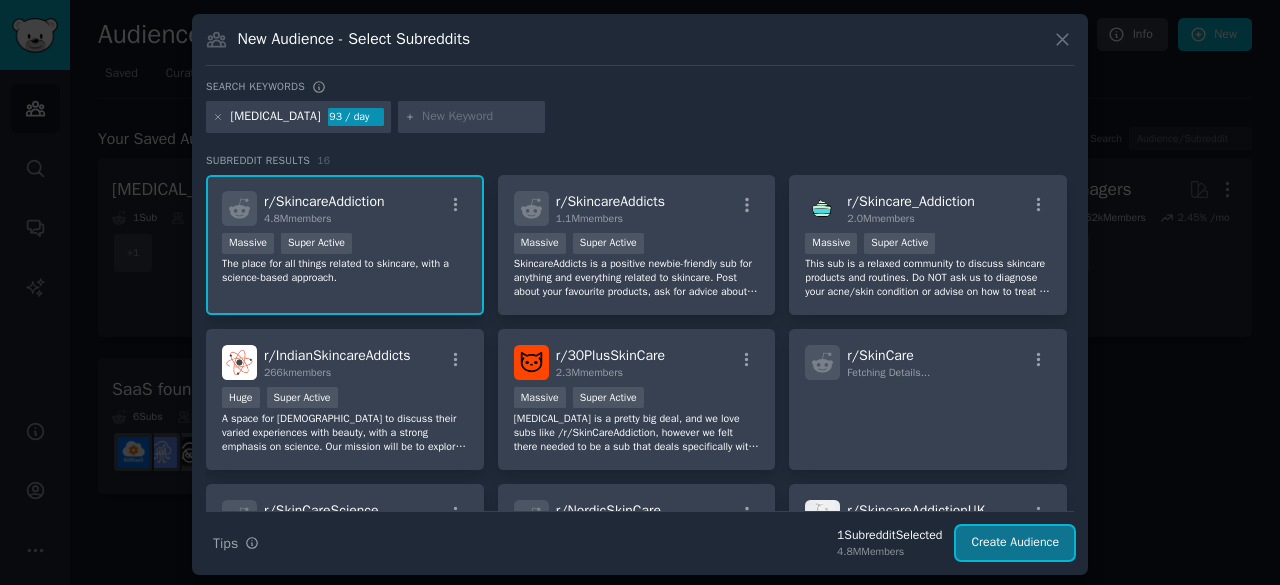 click on "Create Audience" at bounding box center [1015, 543] 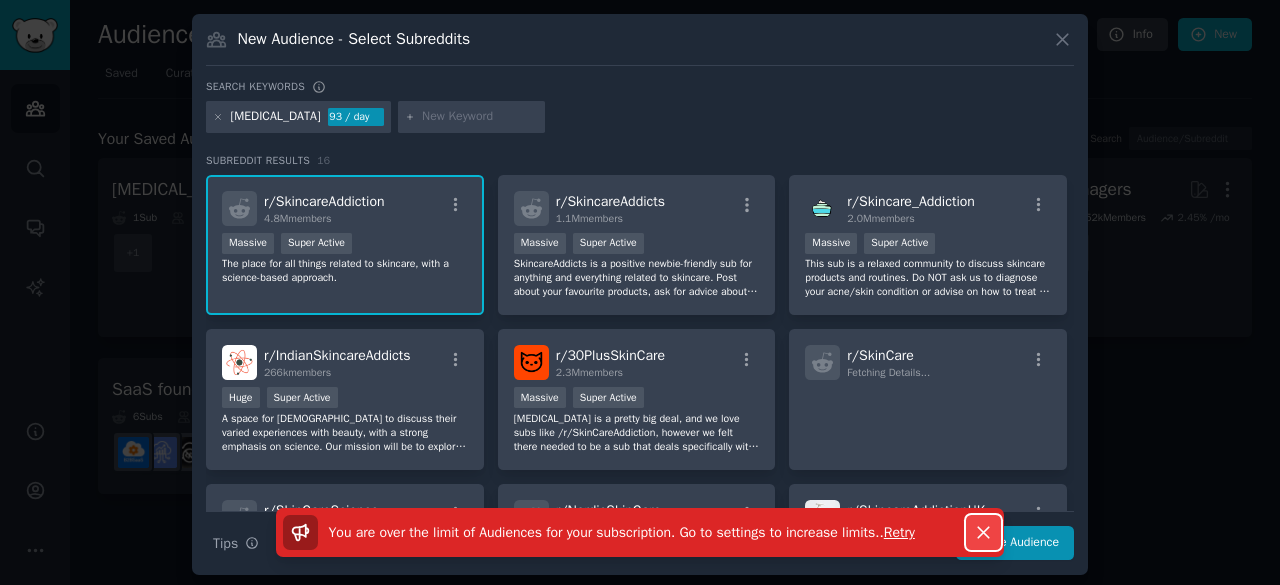 click 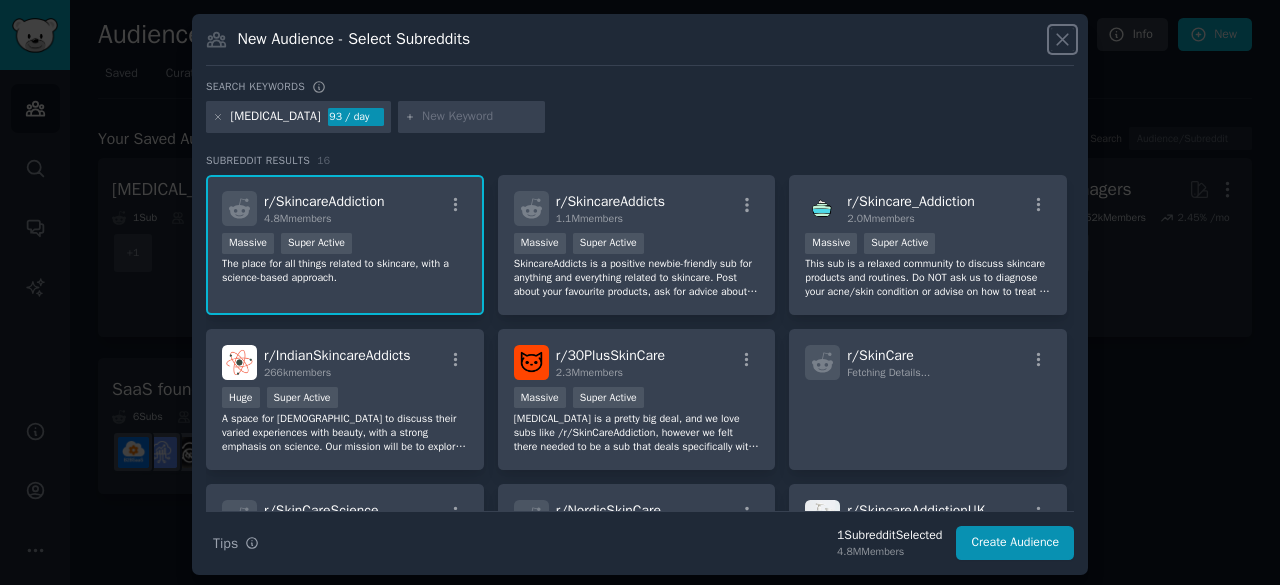 click 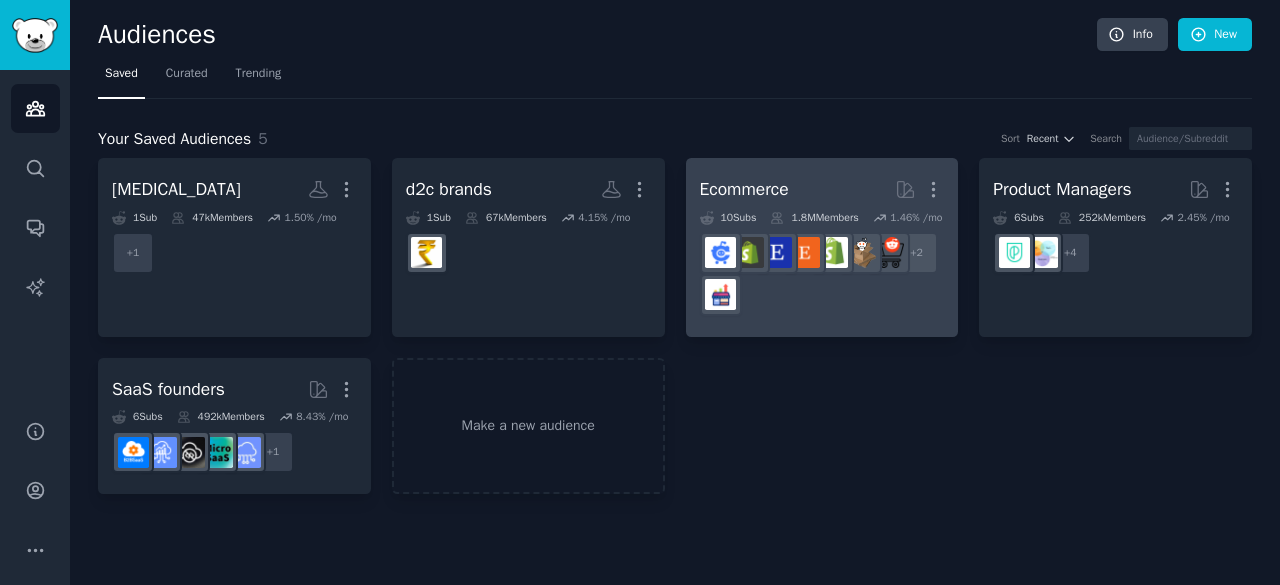 click 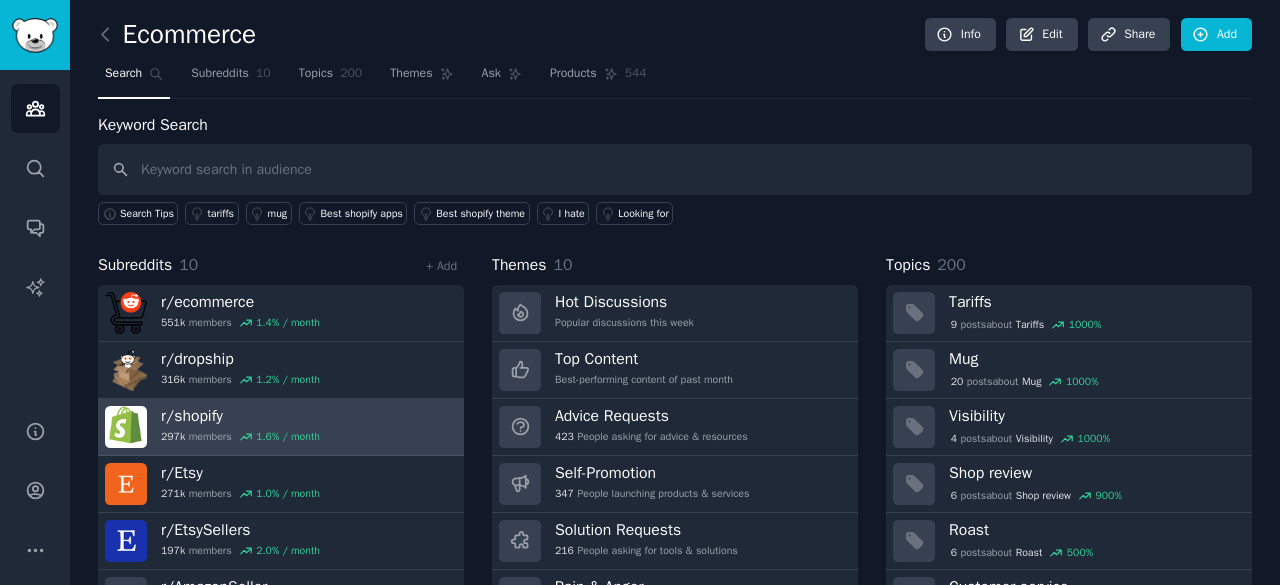 scroll, scrollTop: 100, scrollLeft: 0, axis: vertical 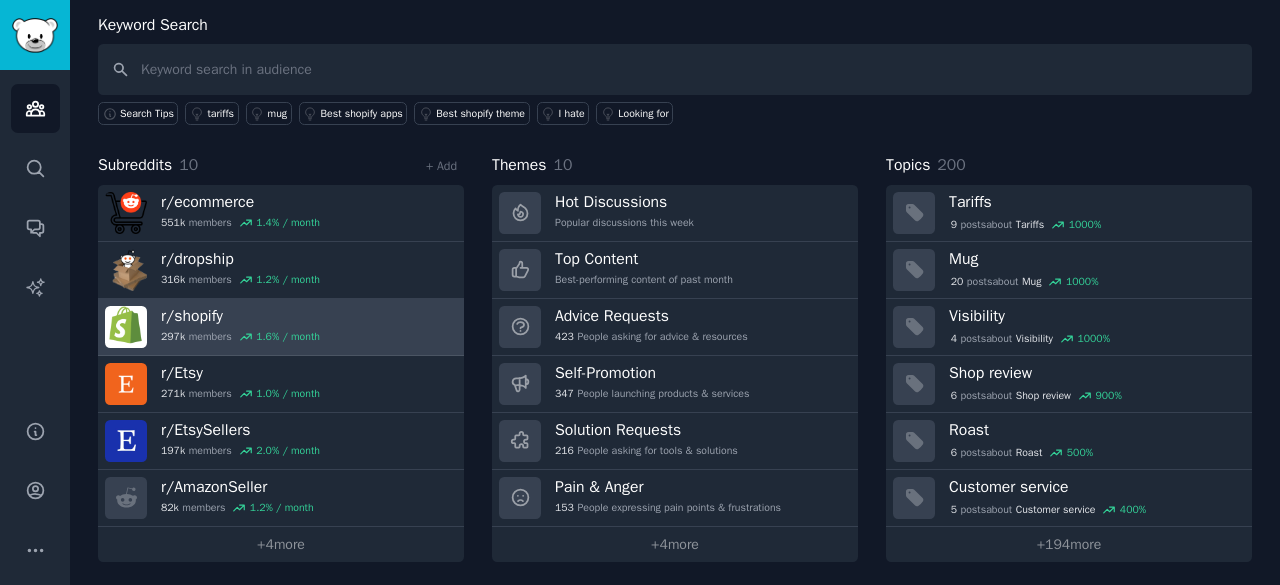 click on "r/ shopify 297k  members 1.6 % / month" at bounding box center (281, 327) 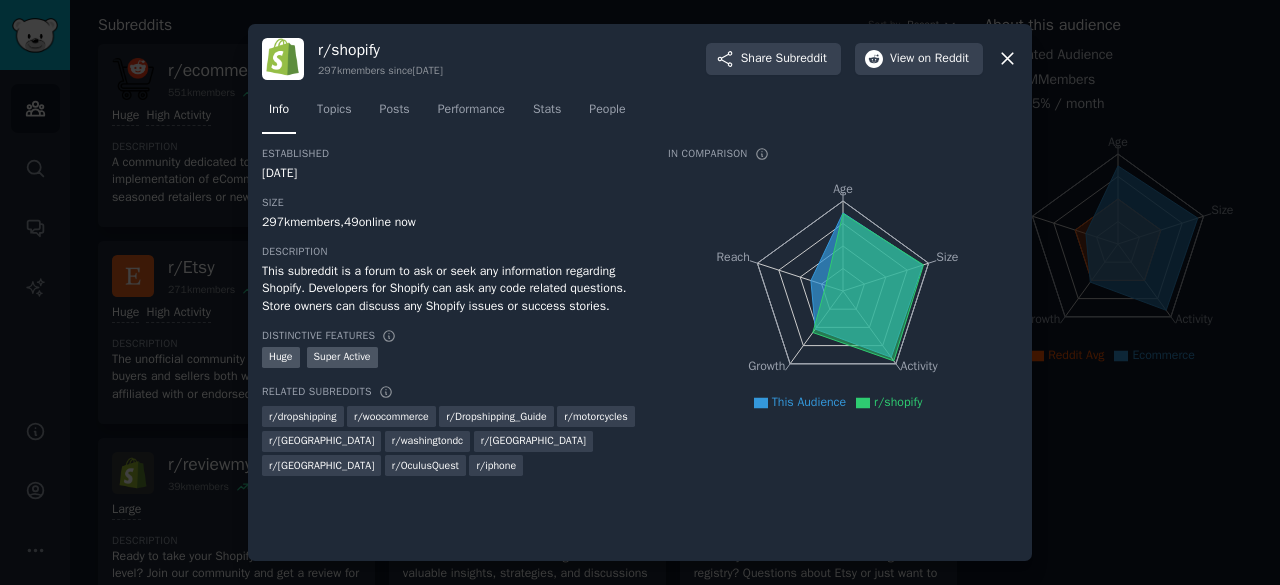 click 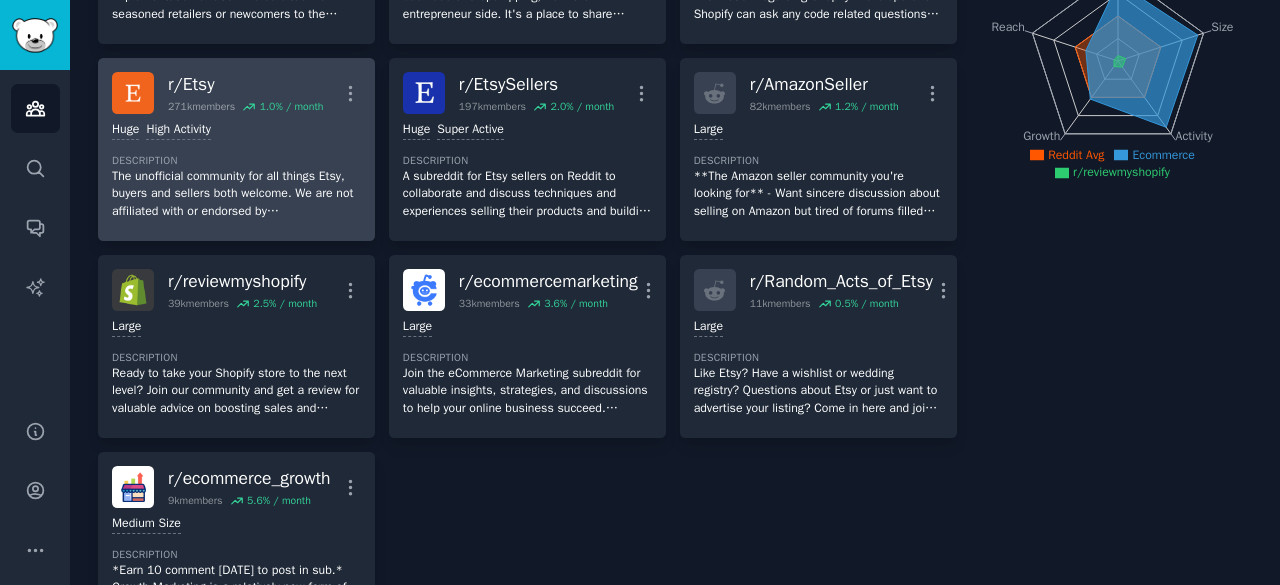 scroll, scrollTop: 286, scrollLeft: 0, axis: vertical 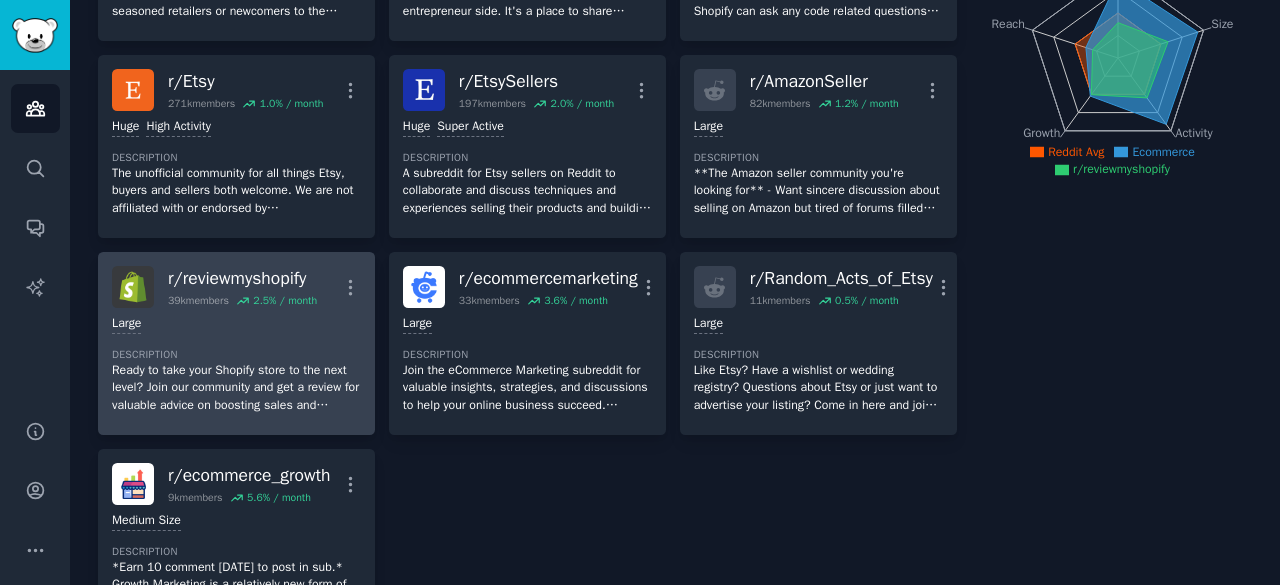 click on "Description" at bounding box center [236, 355] 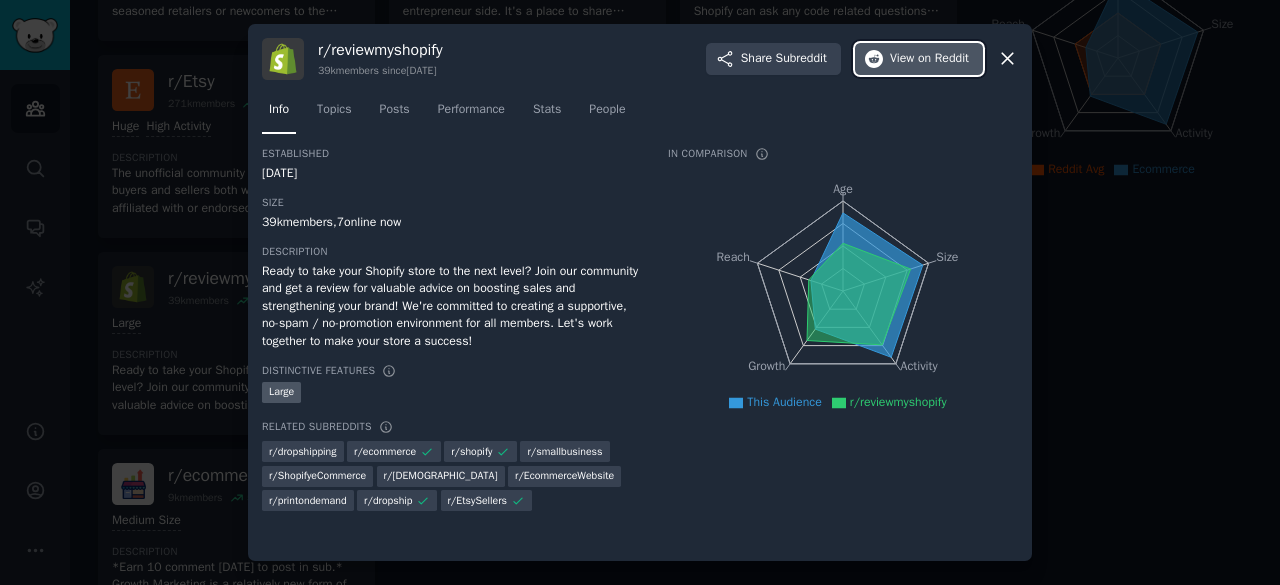 click on "on Reddit" at bounding box center (943, 59) 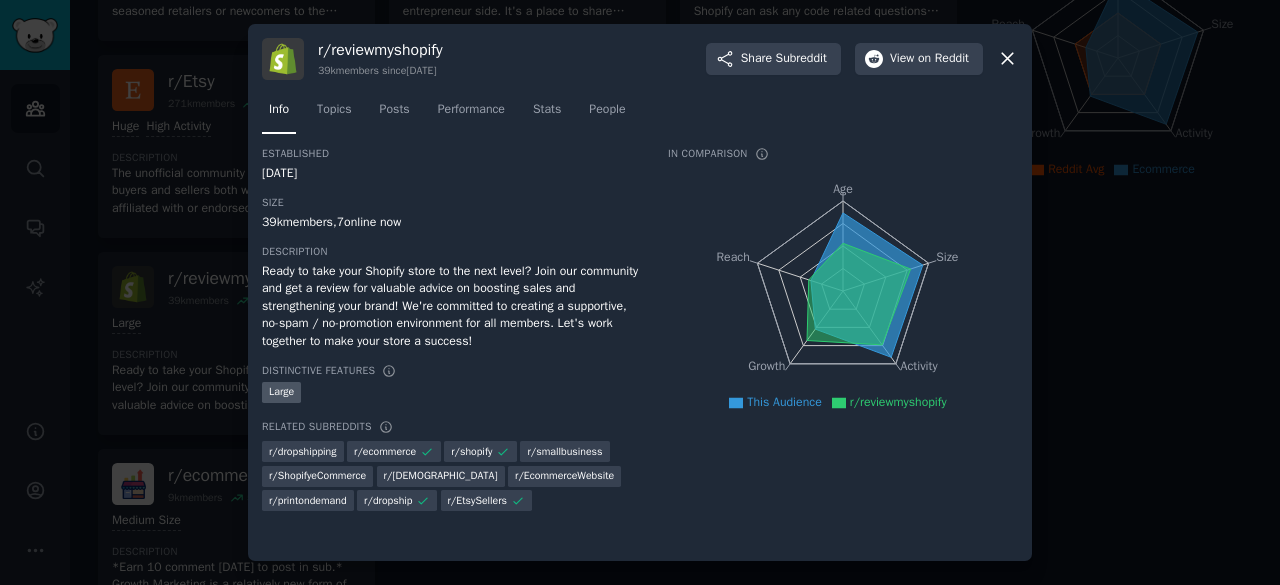click 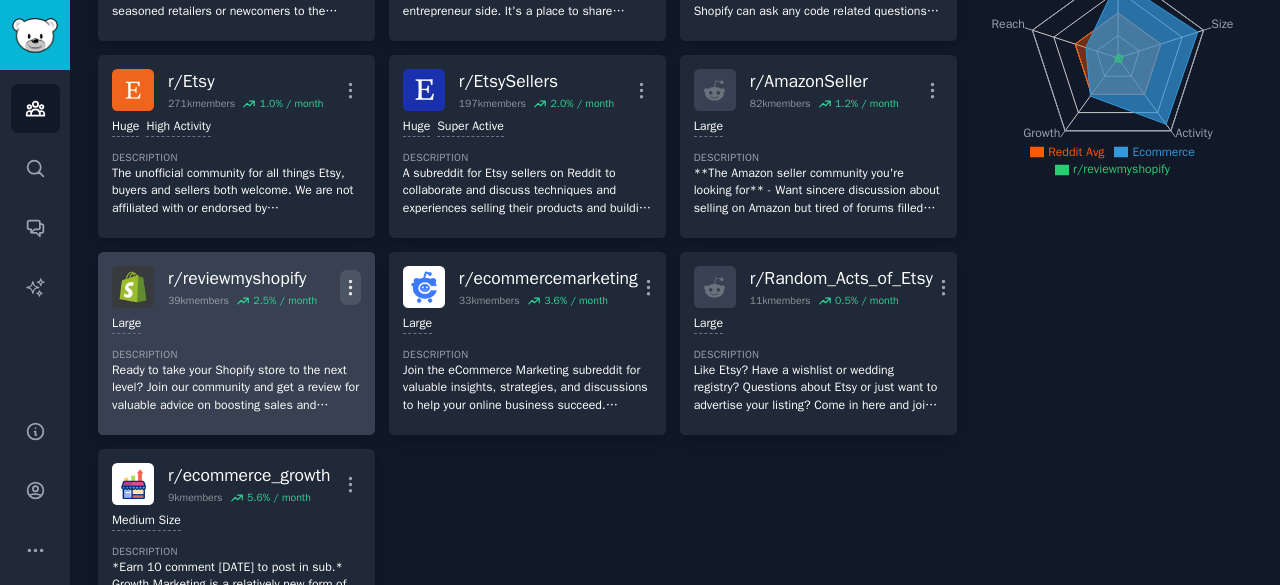 scroll, scrollTop: 0, scrollLeft: 0, axis: both 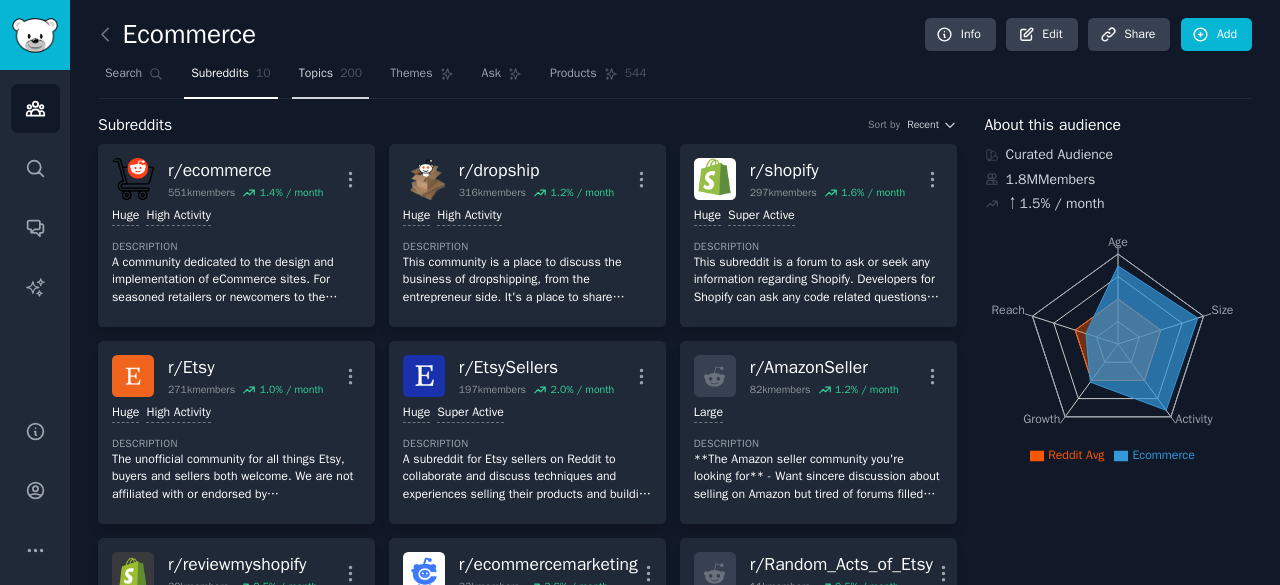 click on "200" 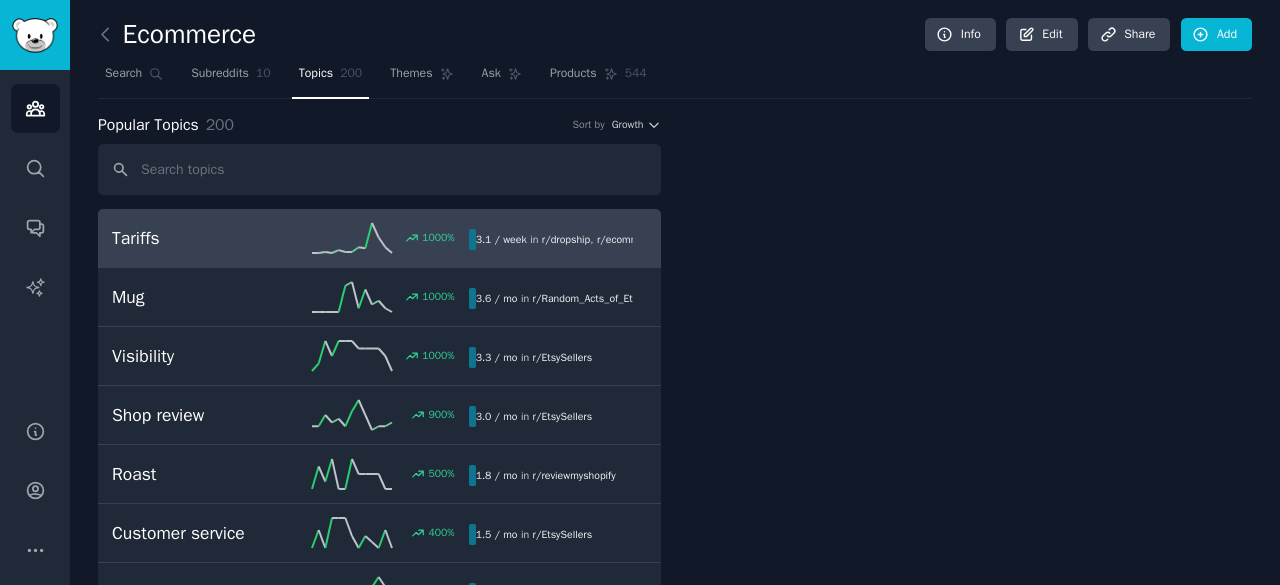 click on "200" 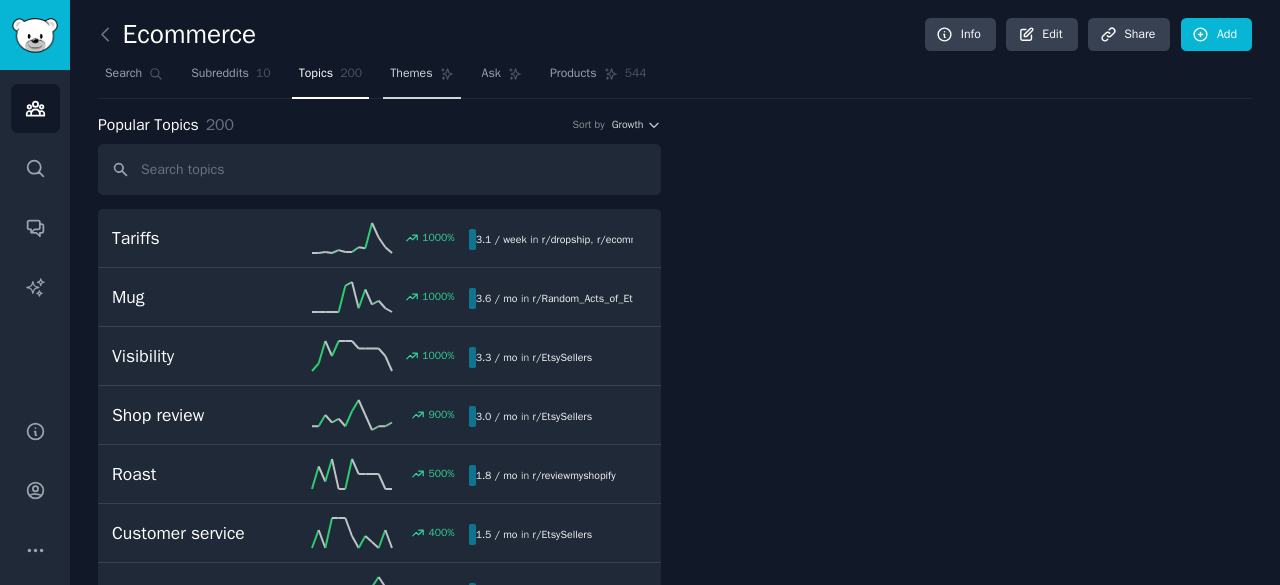click on "Themes" at bounding box center (421, 78) 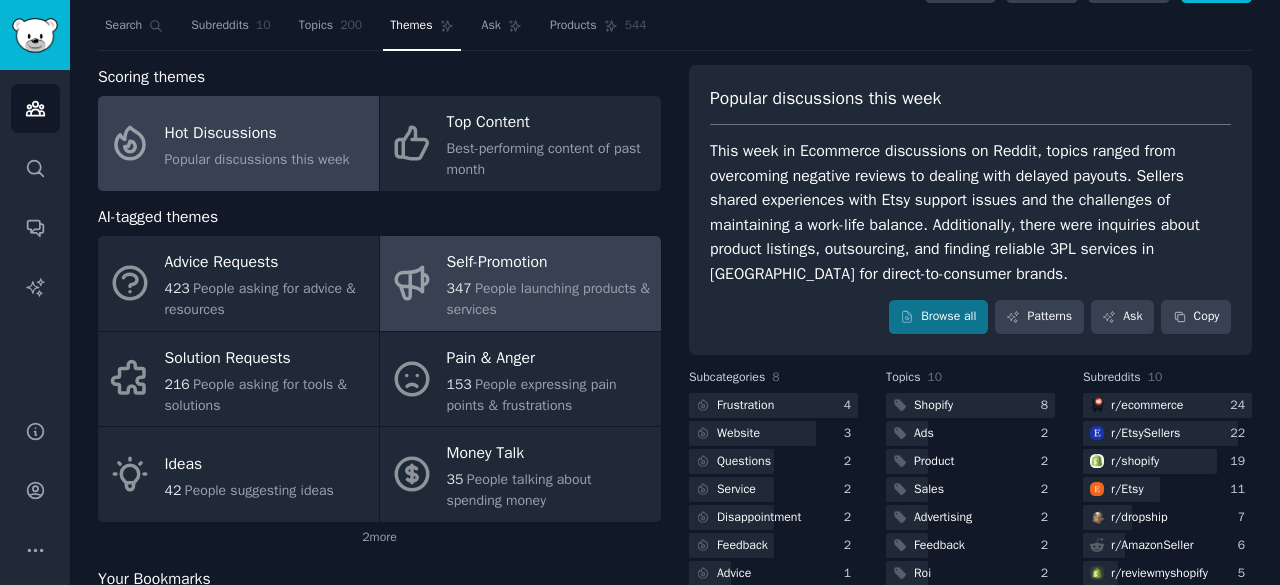 scroll, scrollTop: 49, scrollLeft: 0, axis: vertical 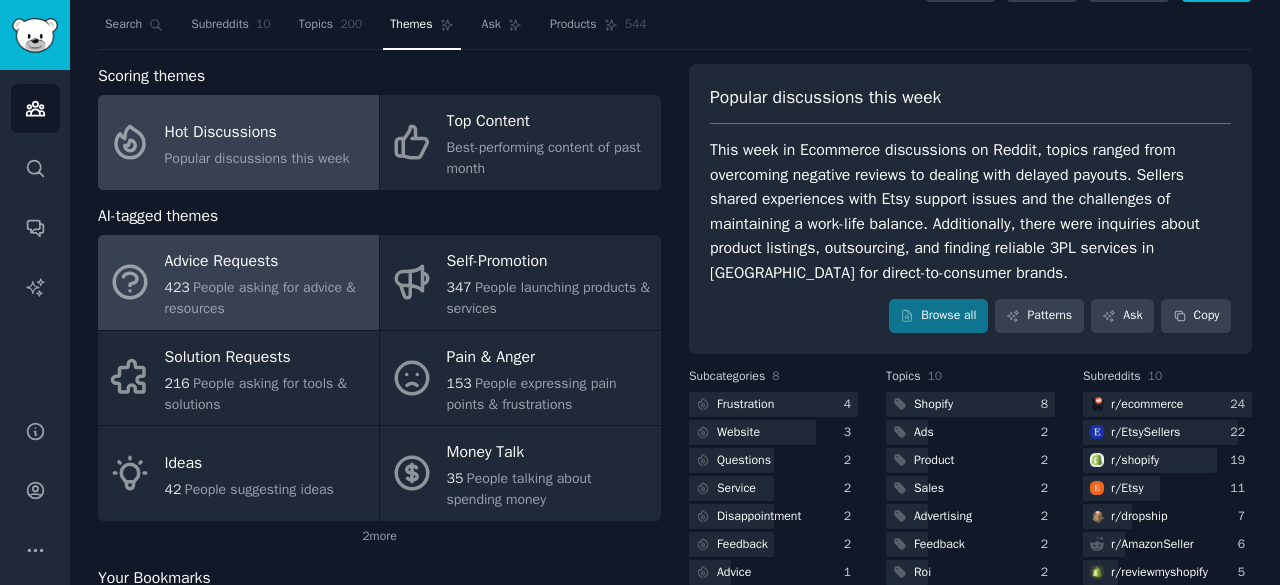 click on "People asking for advice & resources" at bounding box center (260, 298) 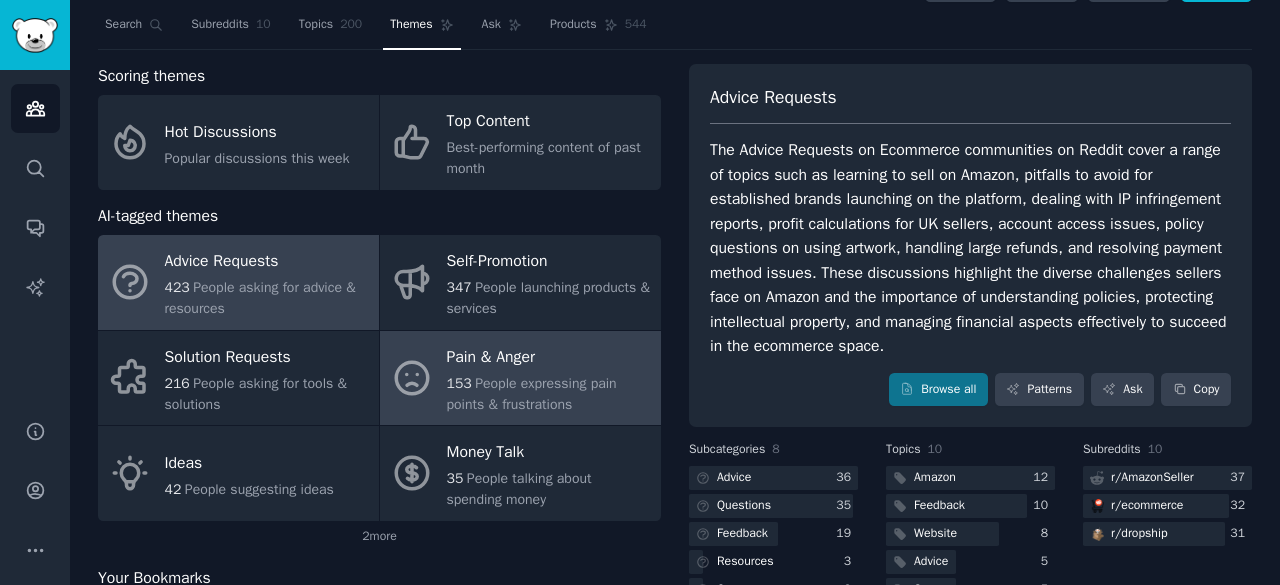 click on "153 People expressing pain points & frustrations" at bounding box center (549, 394) 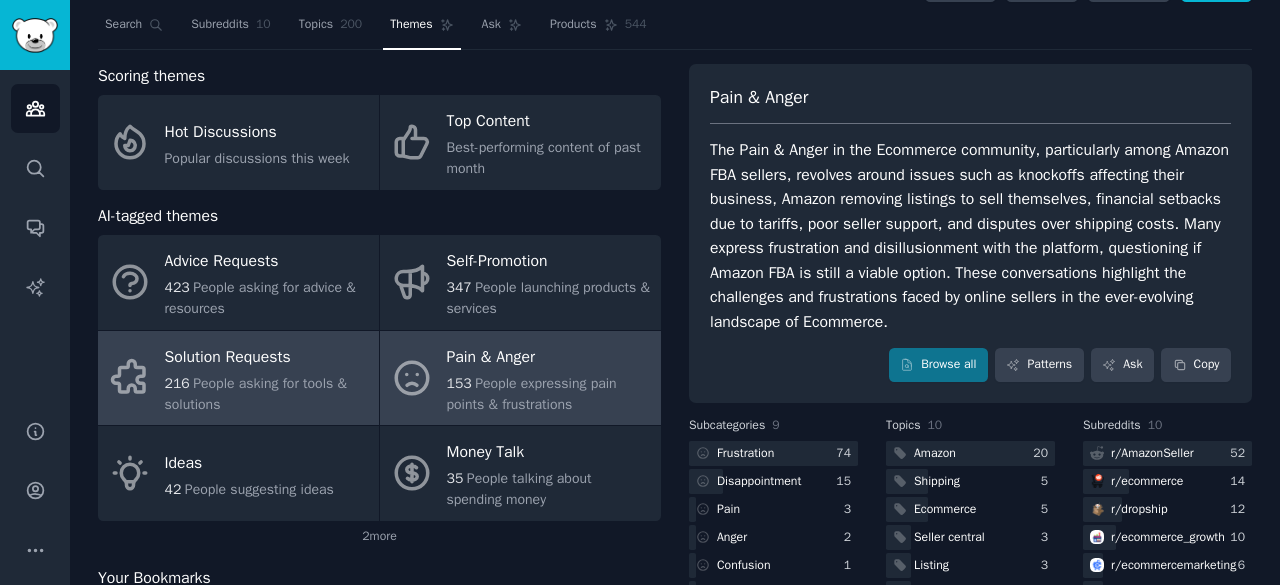 click on "People asking for tools & solutions" at bounding box center (256, 394) 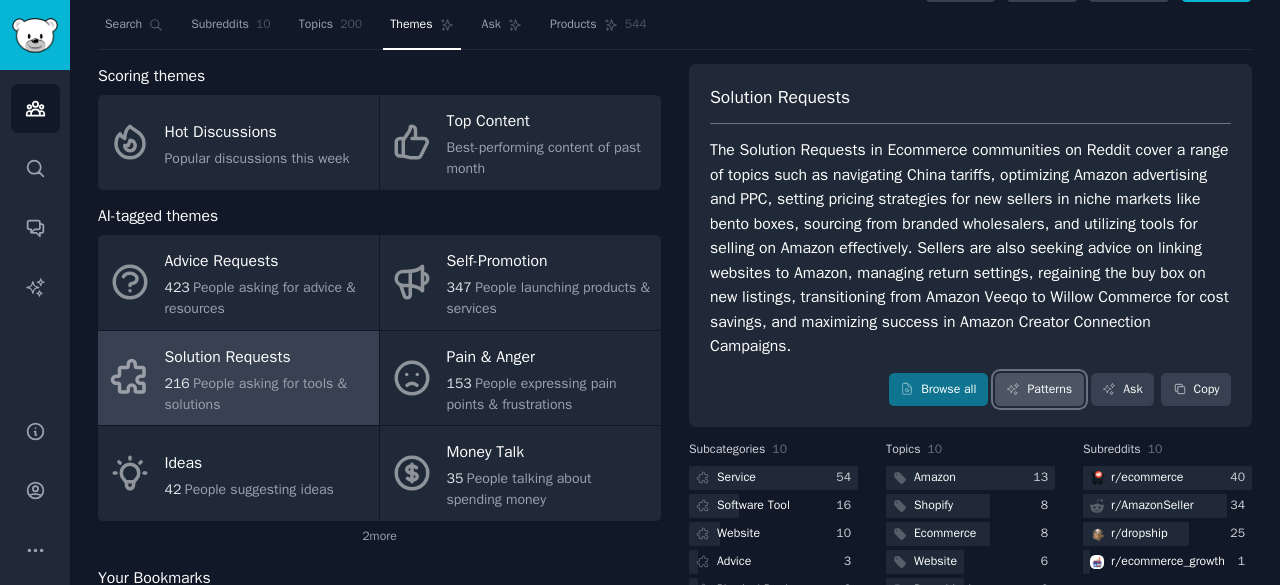 click on "Patterns" at bounding box center [1039, 390] 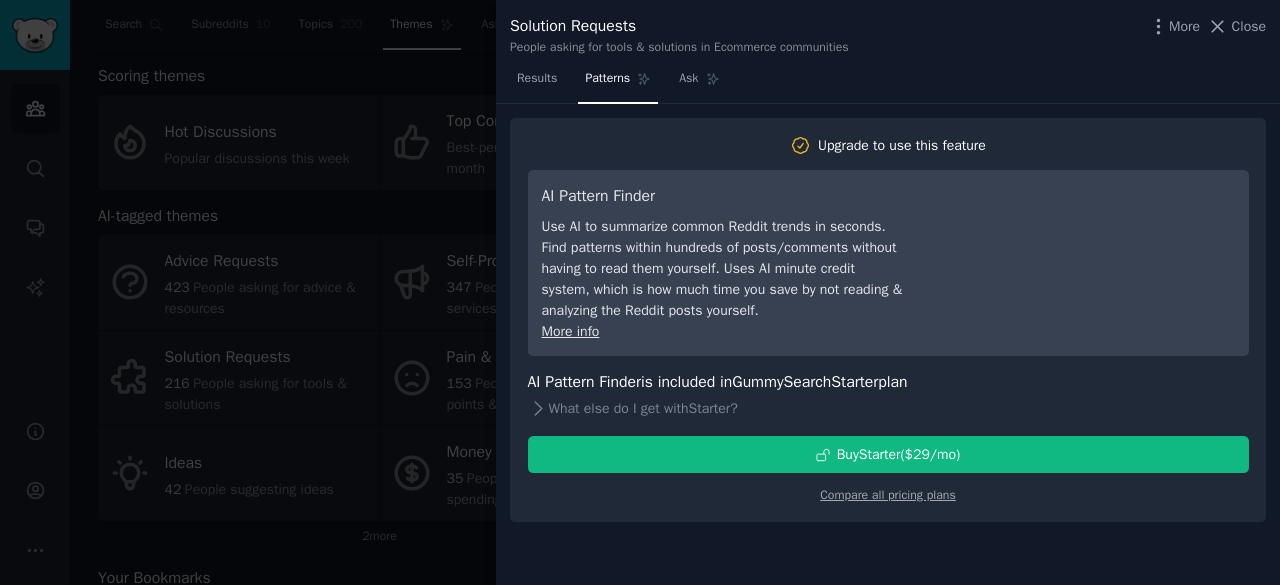 click at bounding box center (640, 292) 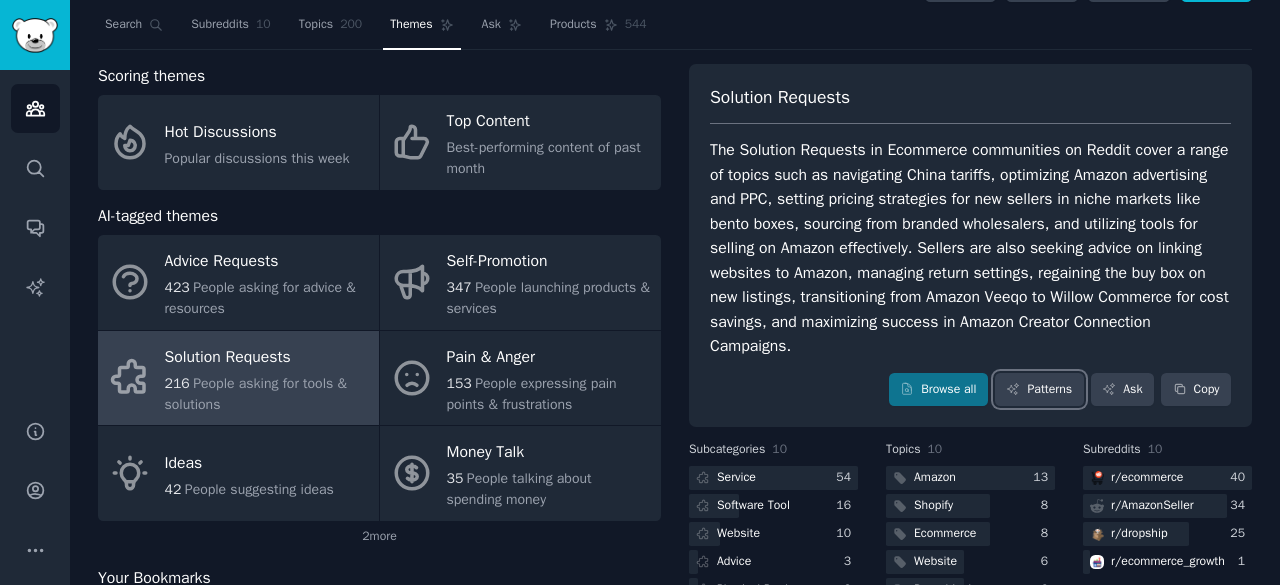 scroll, scrollTop: 235, scrollLeft: 0, axis: vertical 